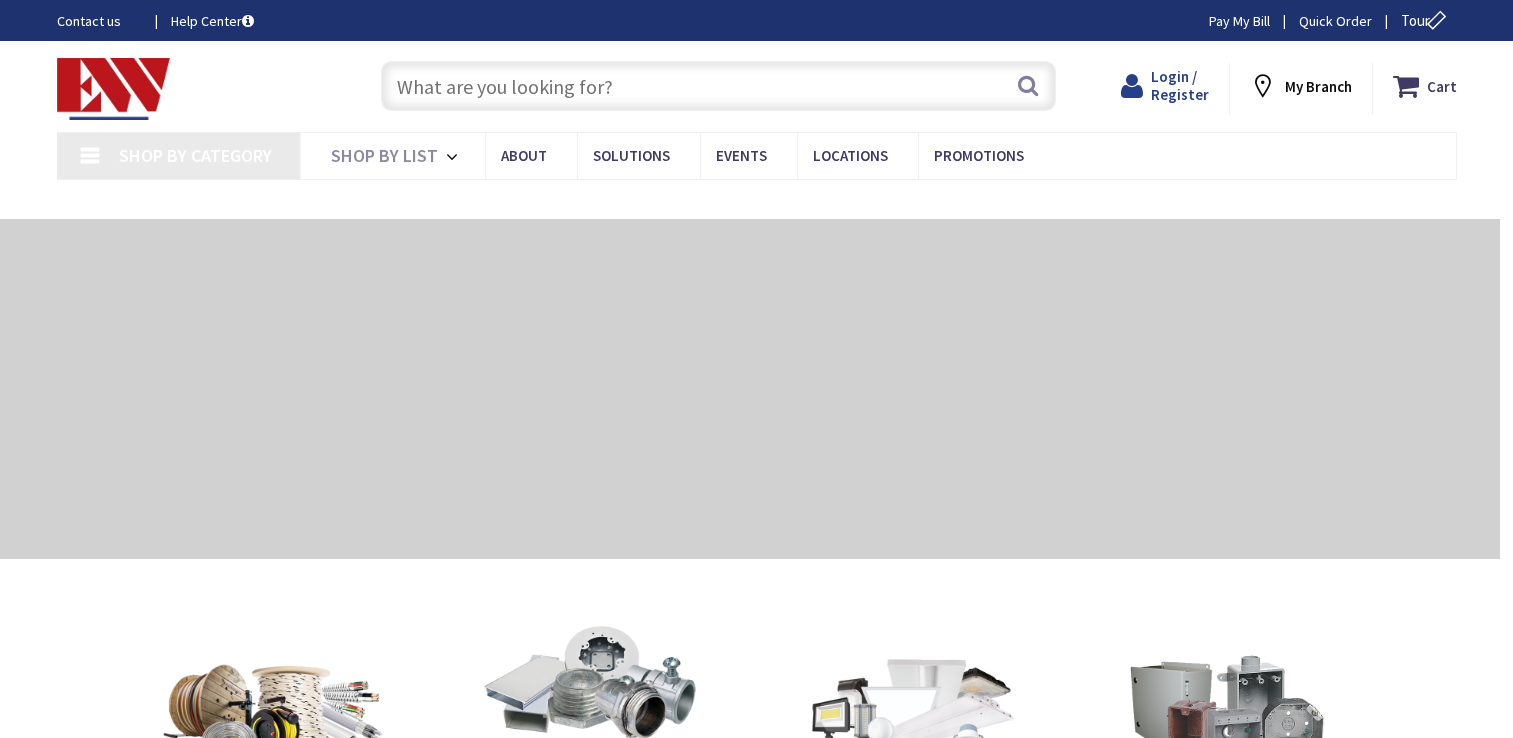 scroll, scrollTop: 0, scrollLeft: 0, axis: both 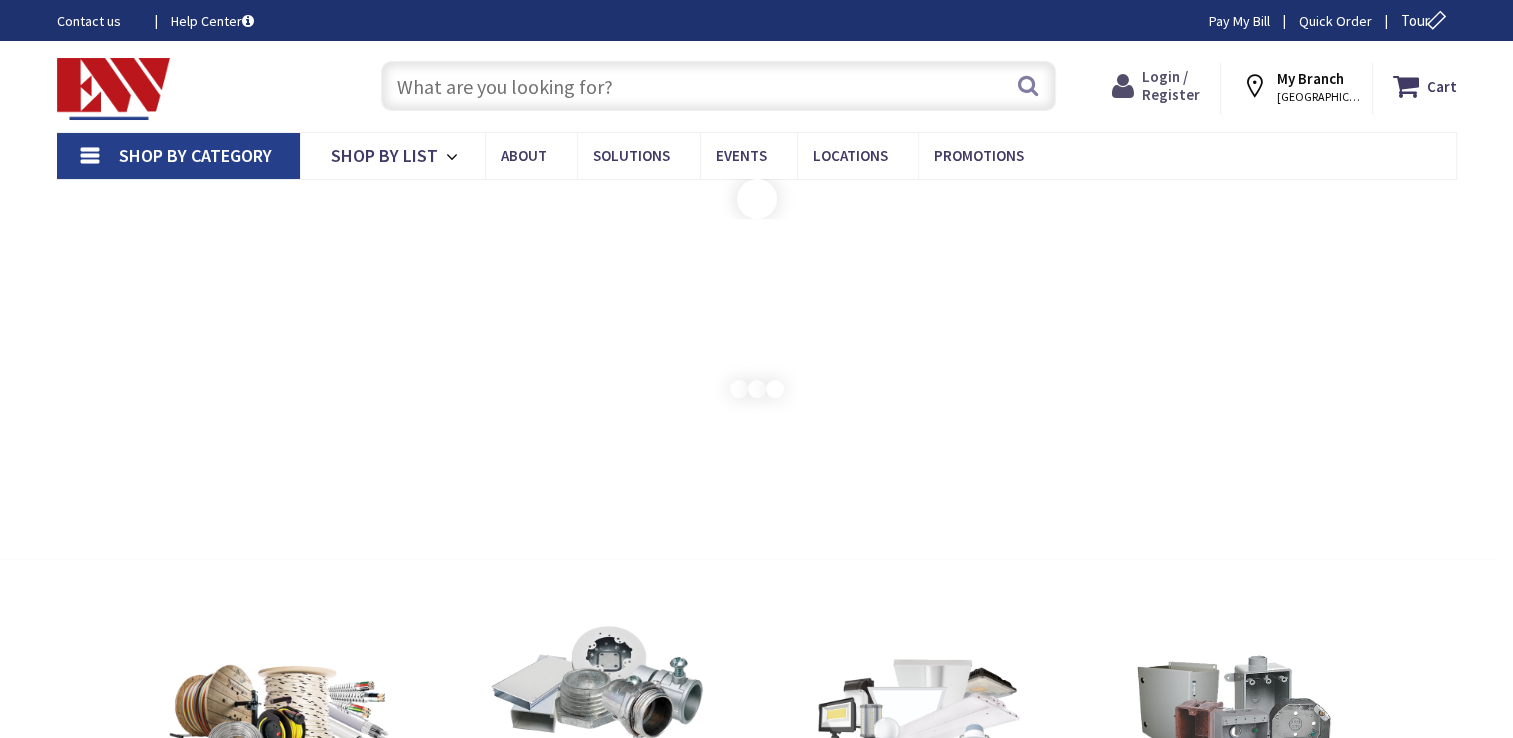 click on "Login / Register" at bounding box center [1171, 85] 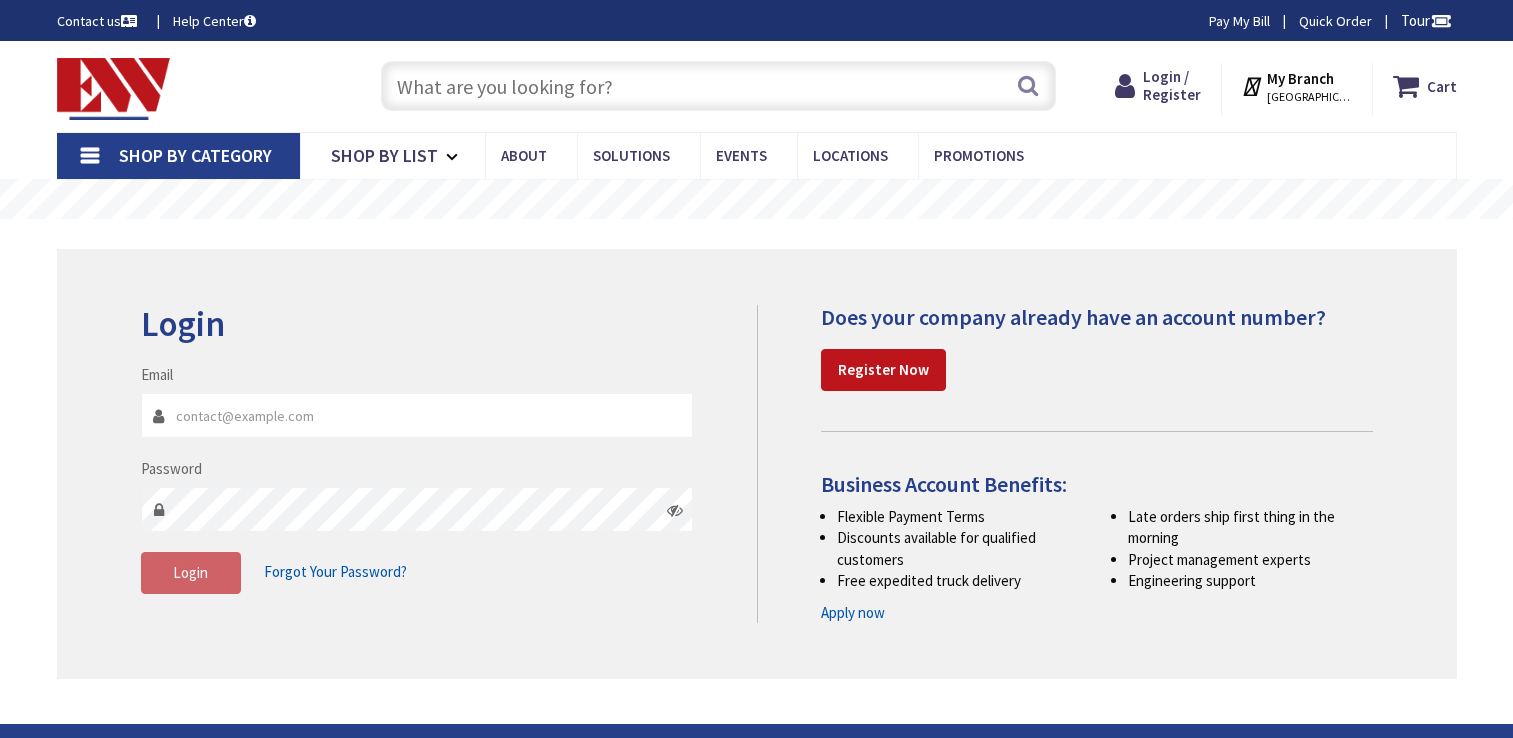 scroll, scrollTop: 0, scrollLeft: 0, axis: both 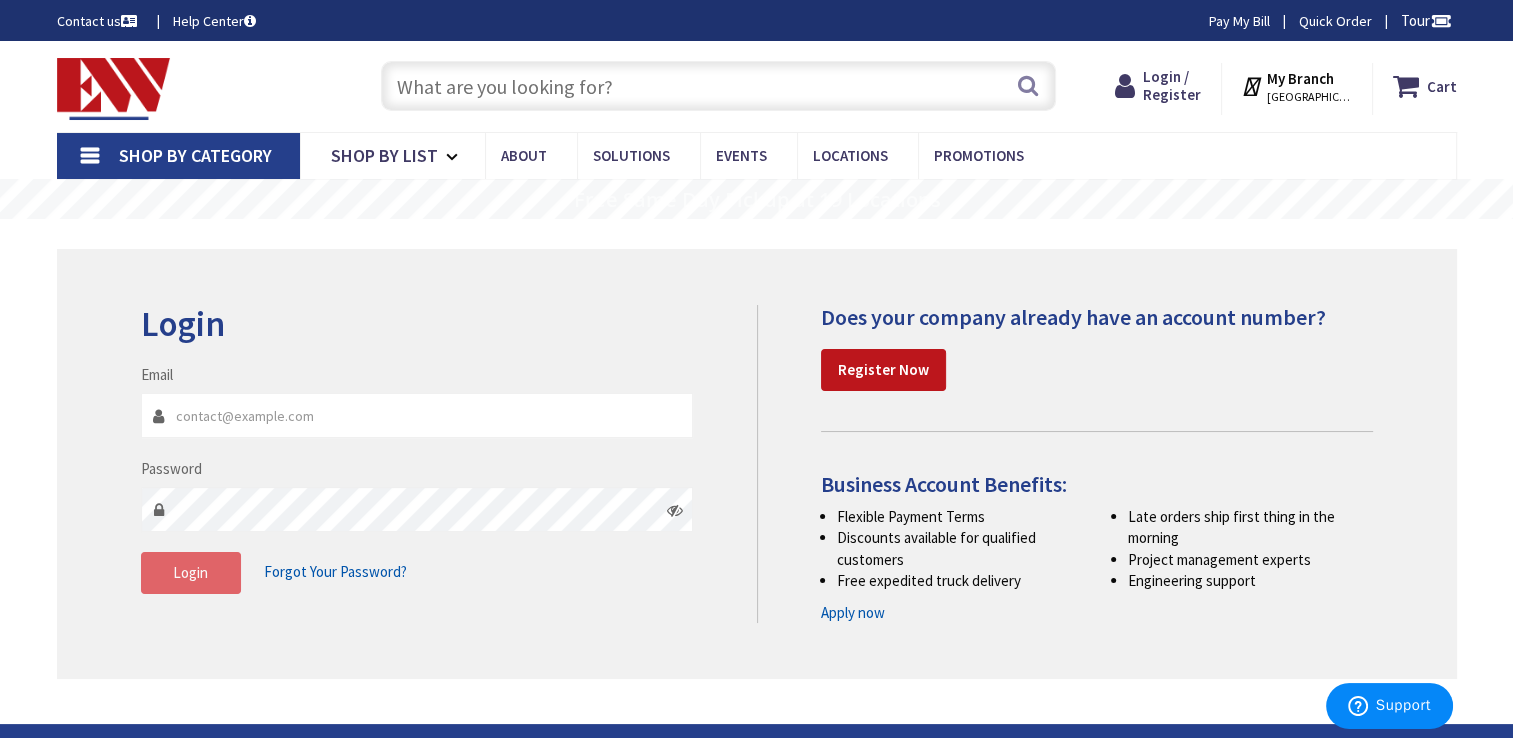 type on "[EMAIL_ADDRESS][DOMAIN_NAME]" 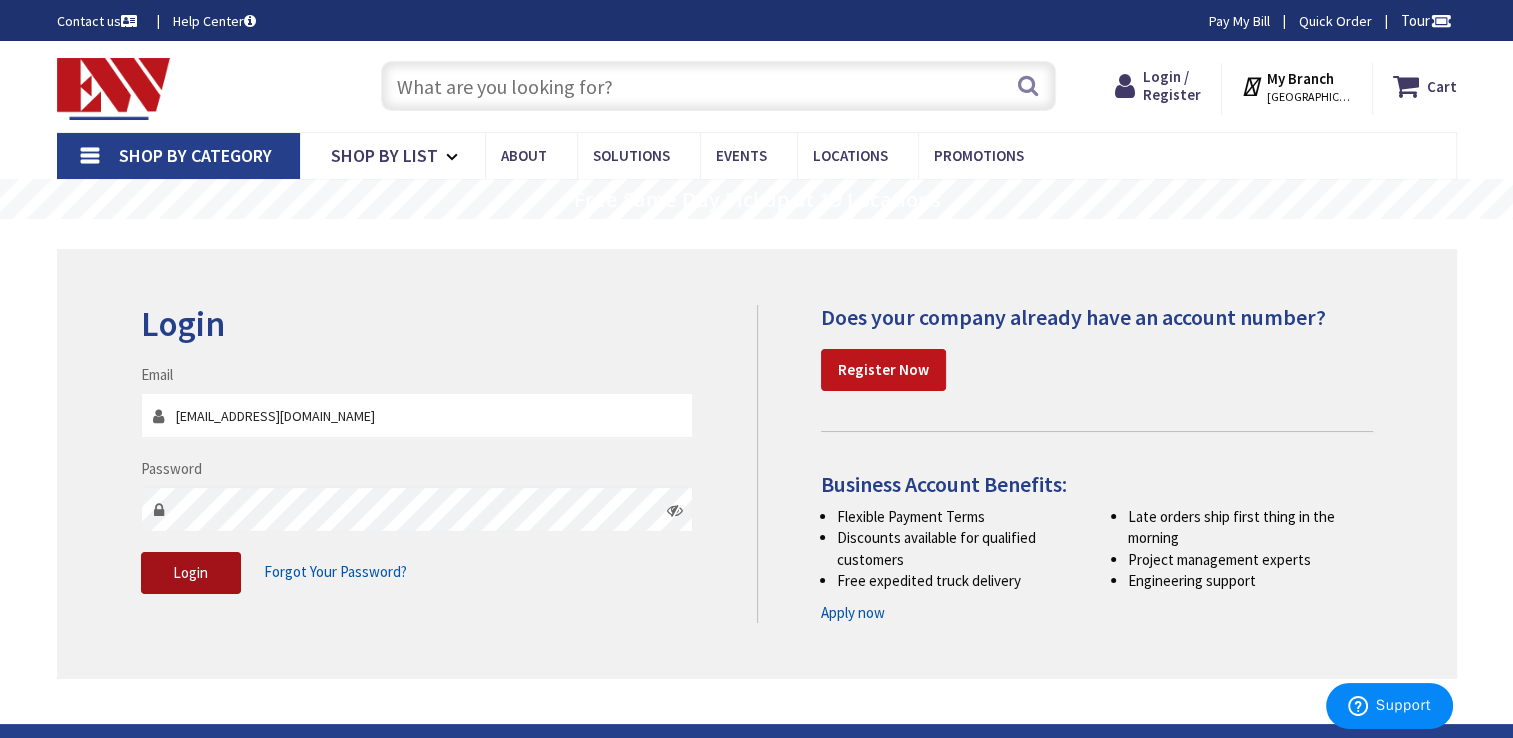 click on "Login" at bounding box center (191, 573) 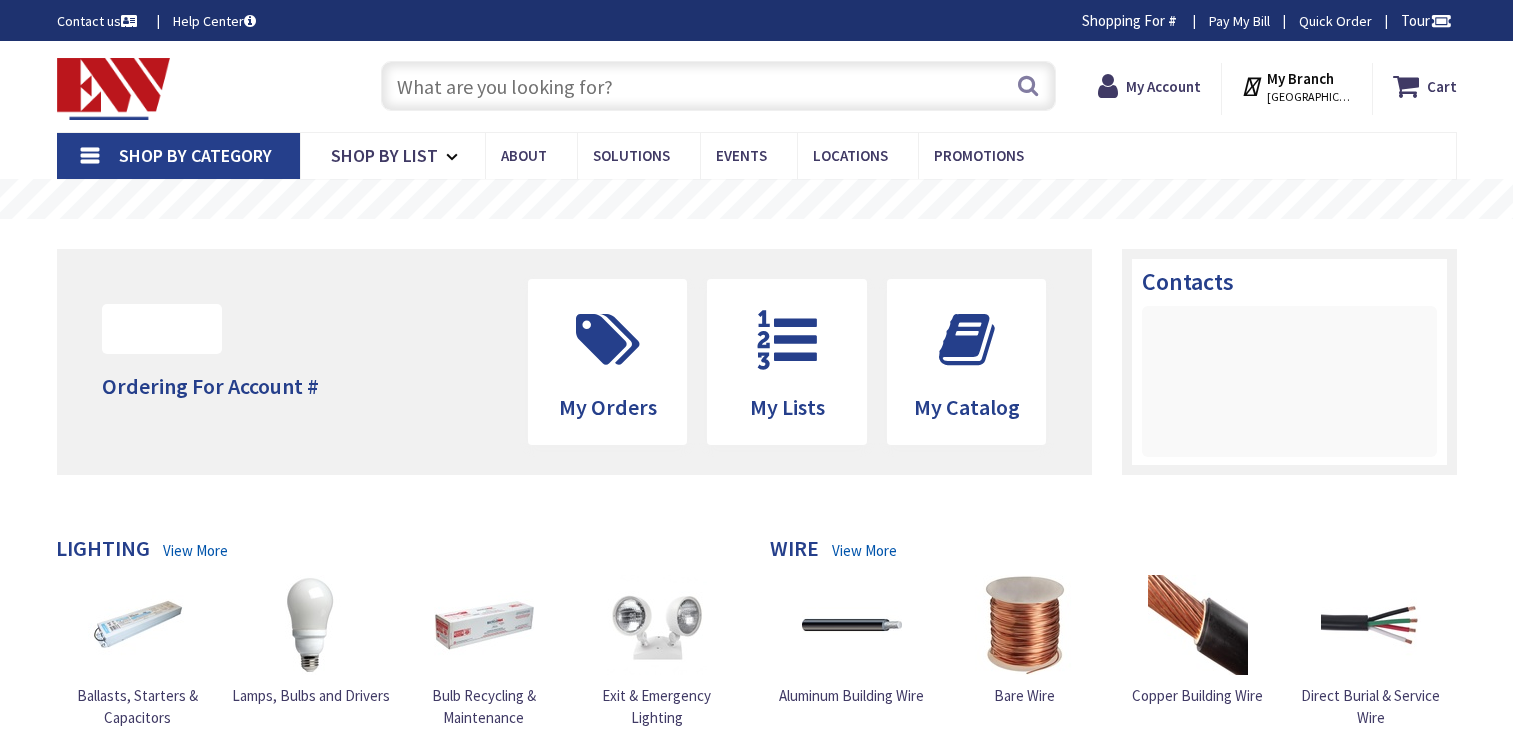 scroll, scrollTop: 0, scrollLeft: 0, axis: both 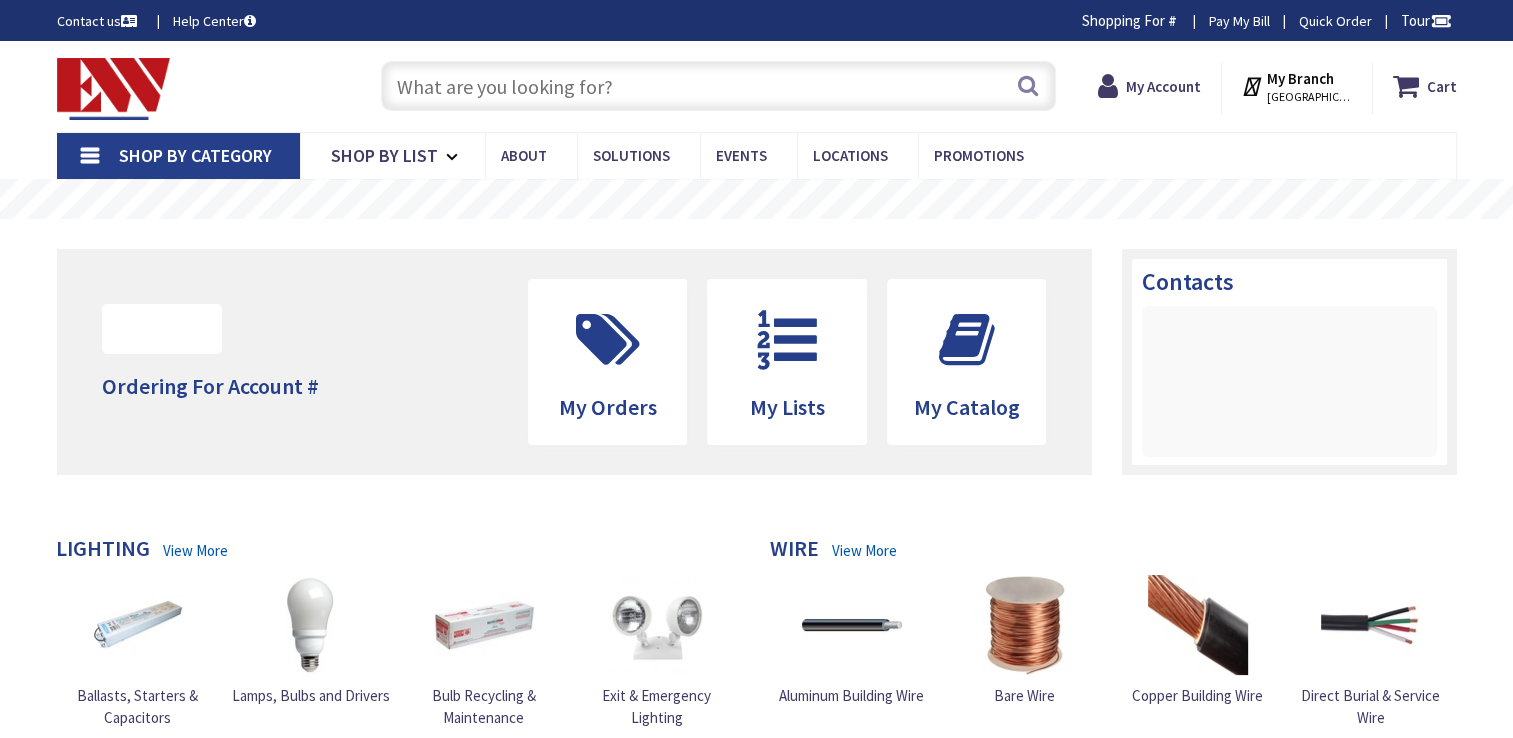 click at bounding box center (718, 86) 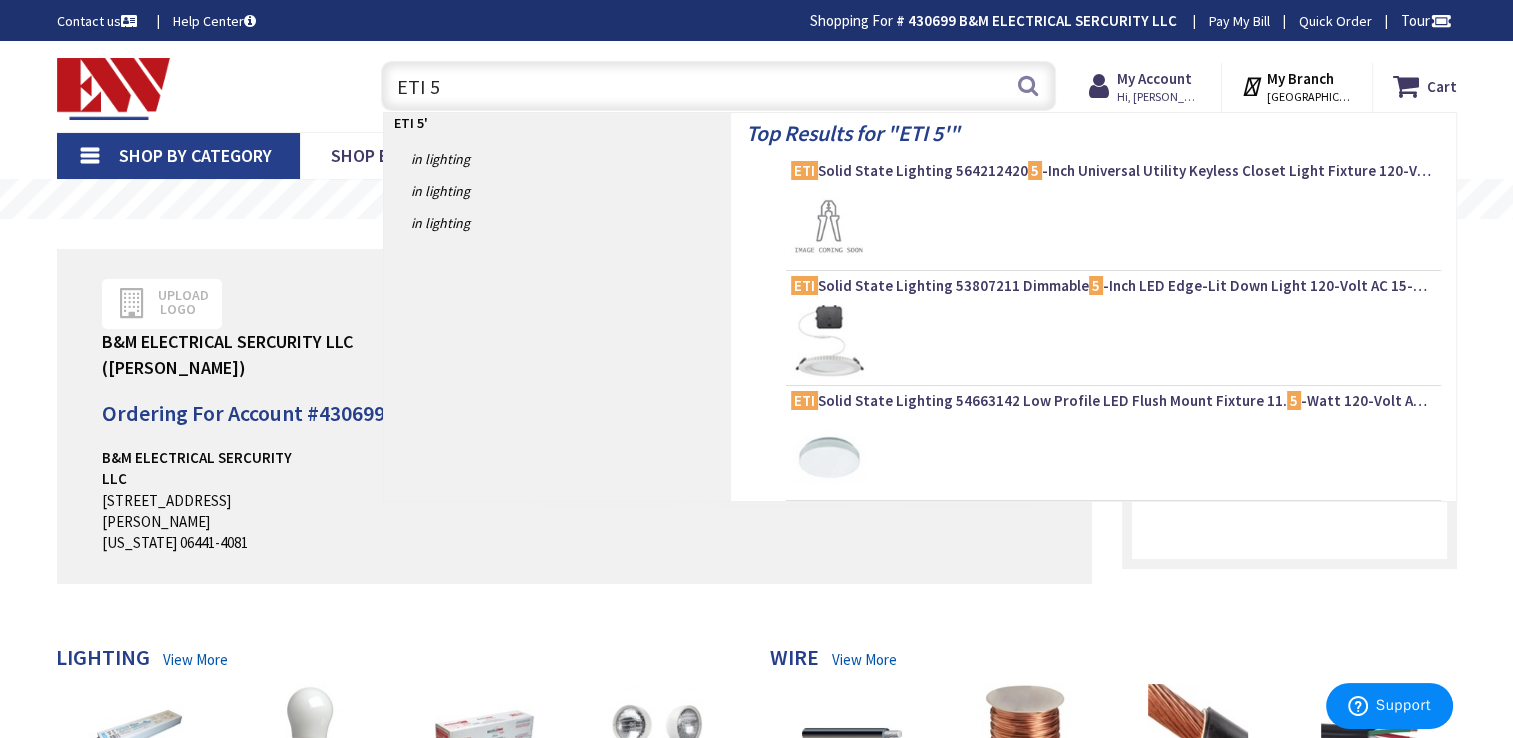 scroll, scrollTop: 0, scrollLeft: 0, axis: both 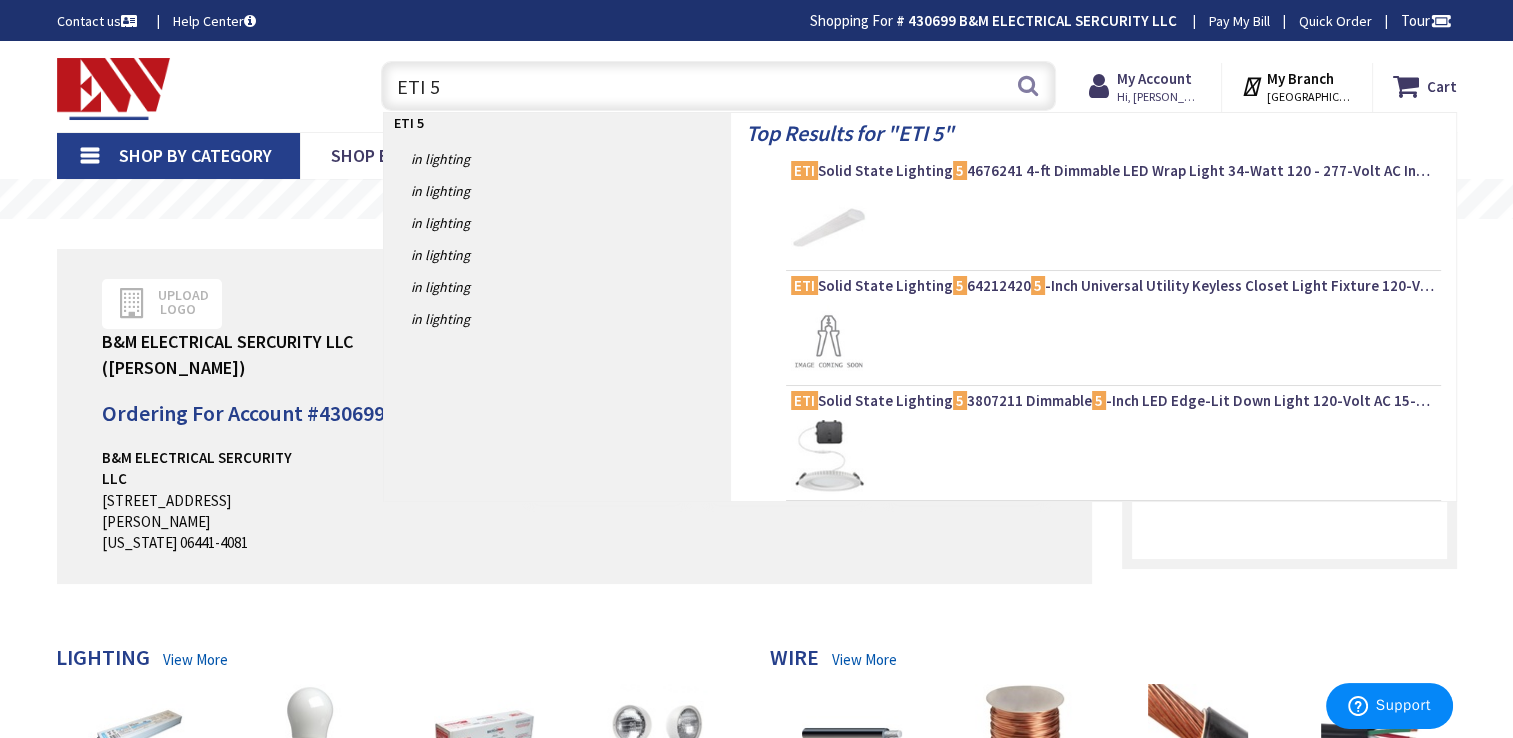 type on "ETI 5"" 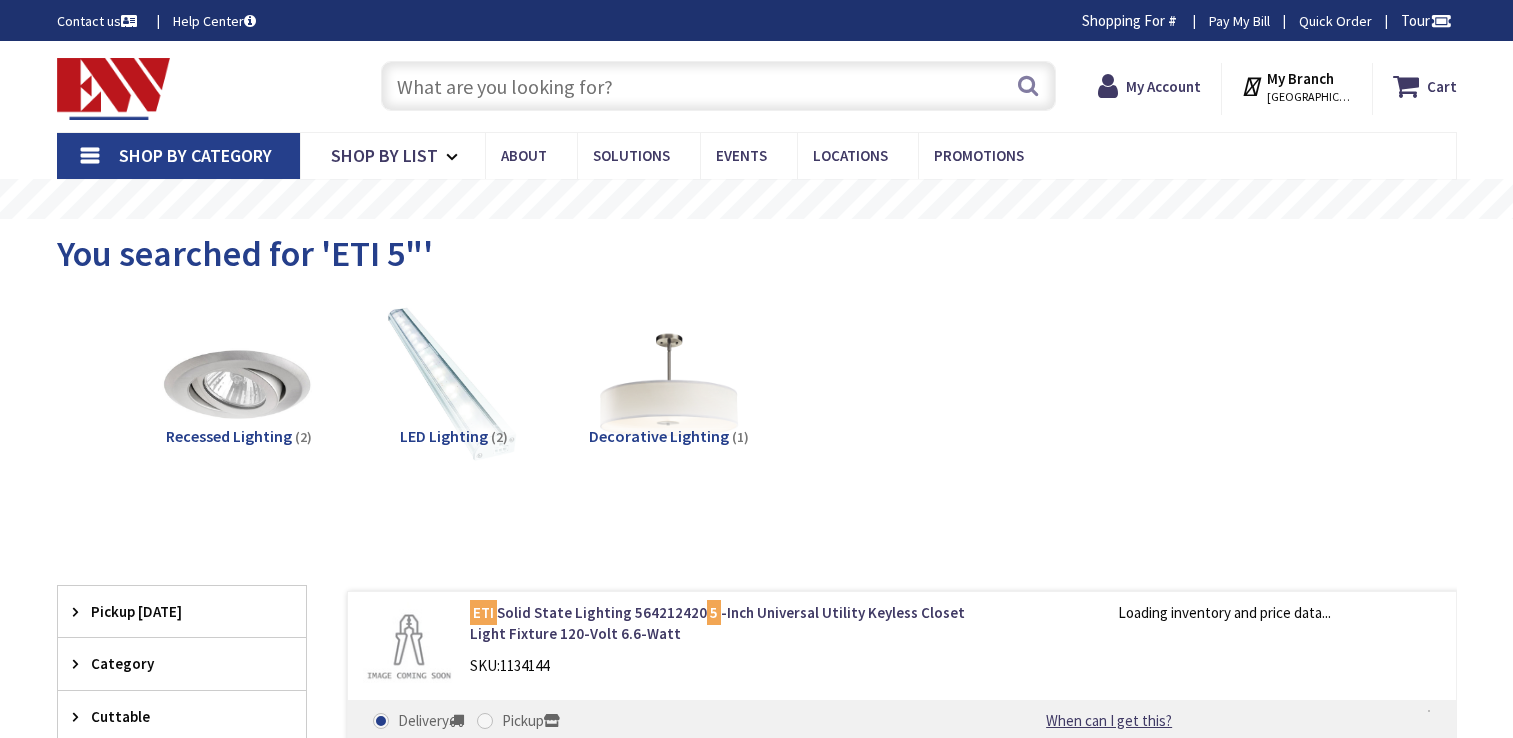 scroll, scrollTop: 0, scrollLeft: 0, axis: both 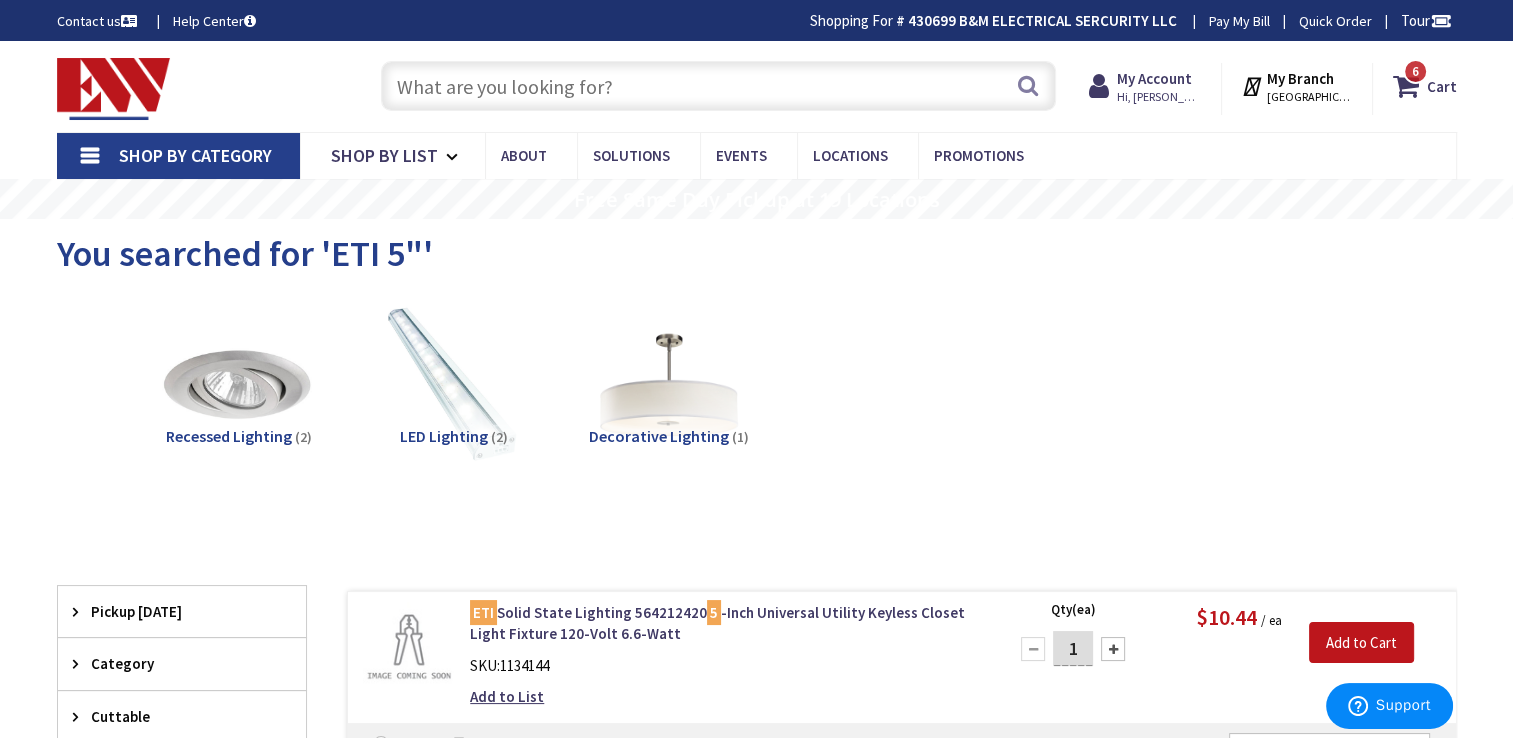 click at bounding box center (718, 86) 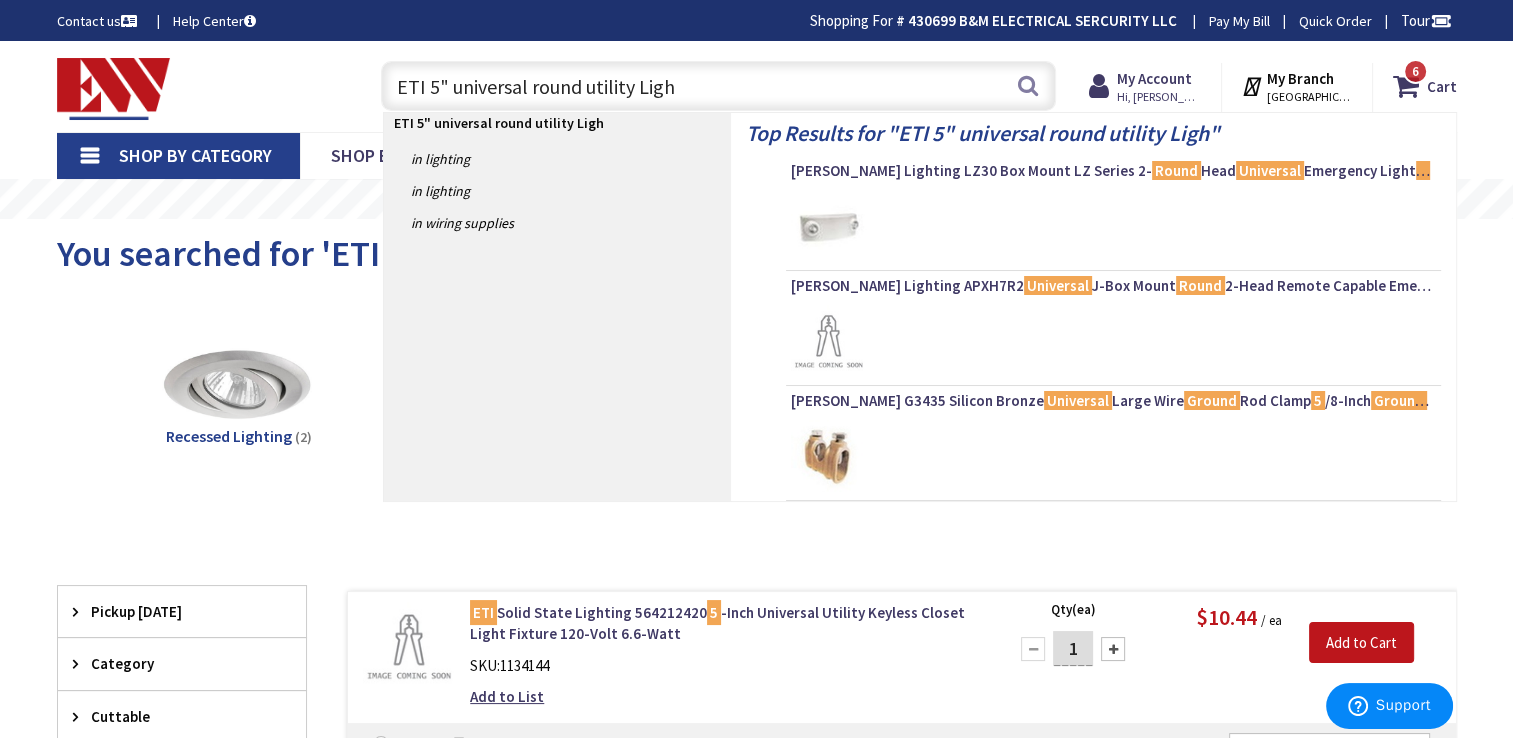 type on "ETI 5" universal round utility Light" 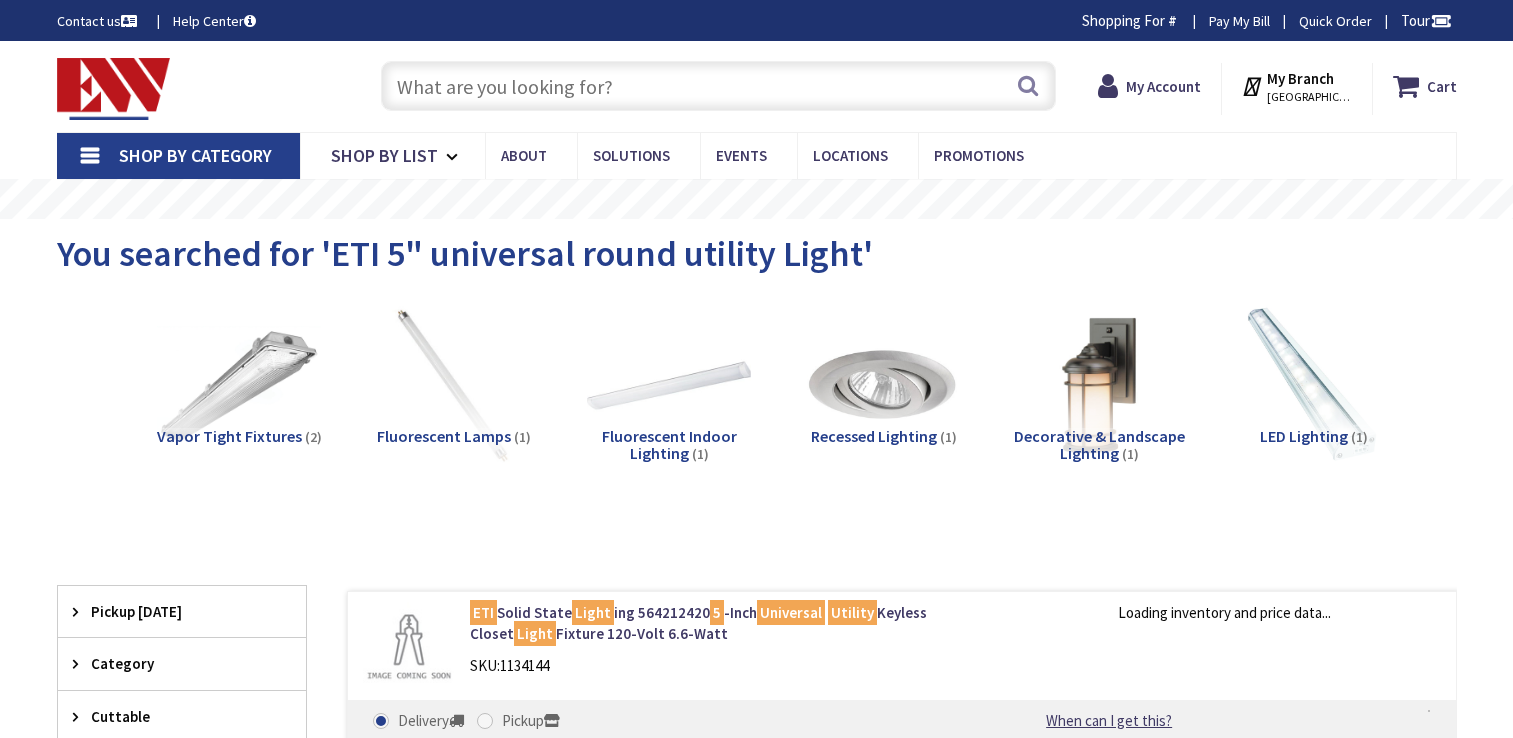 scroll, scrollTop: 0, scrollLeft: 0, axis: both 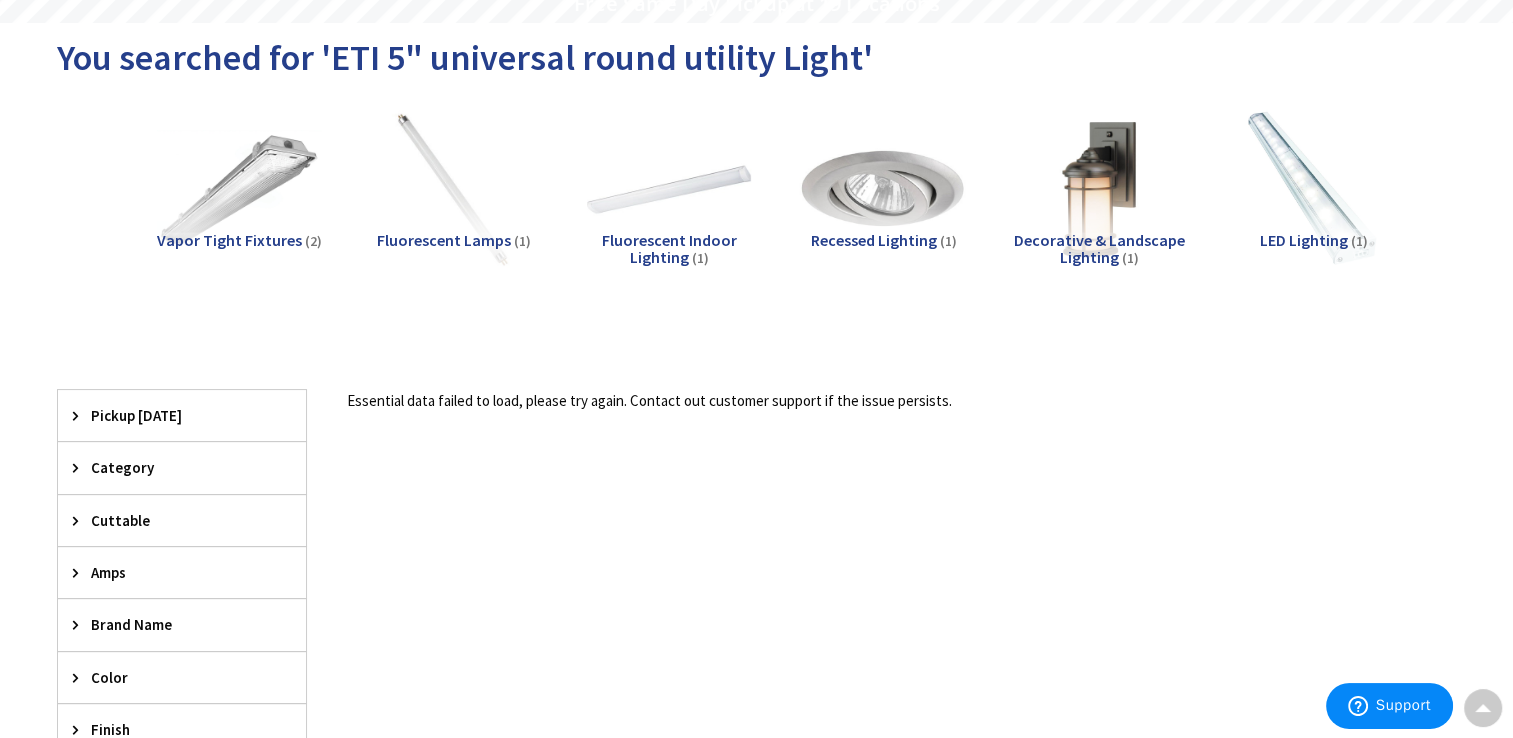 click at bounding box center [883, 189] 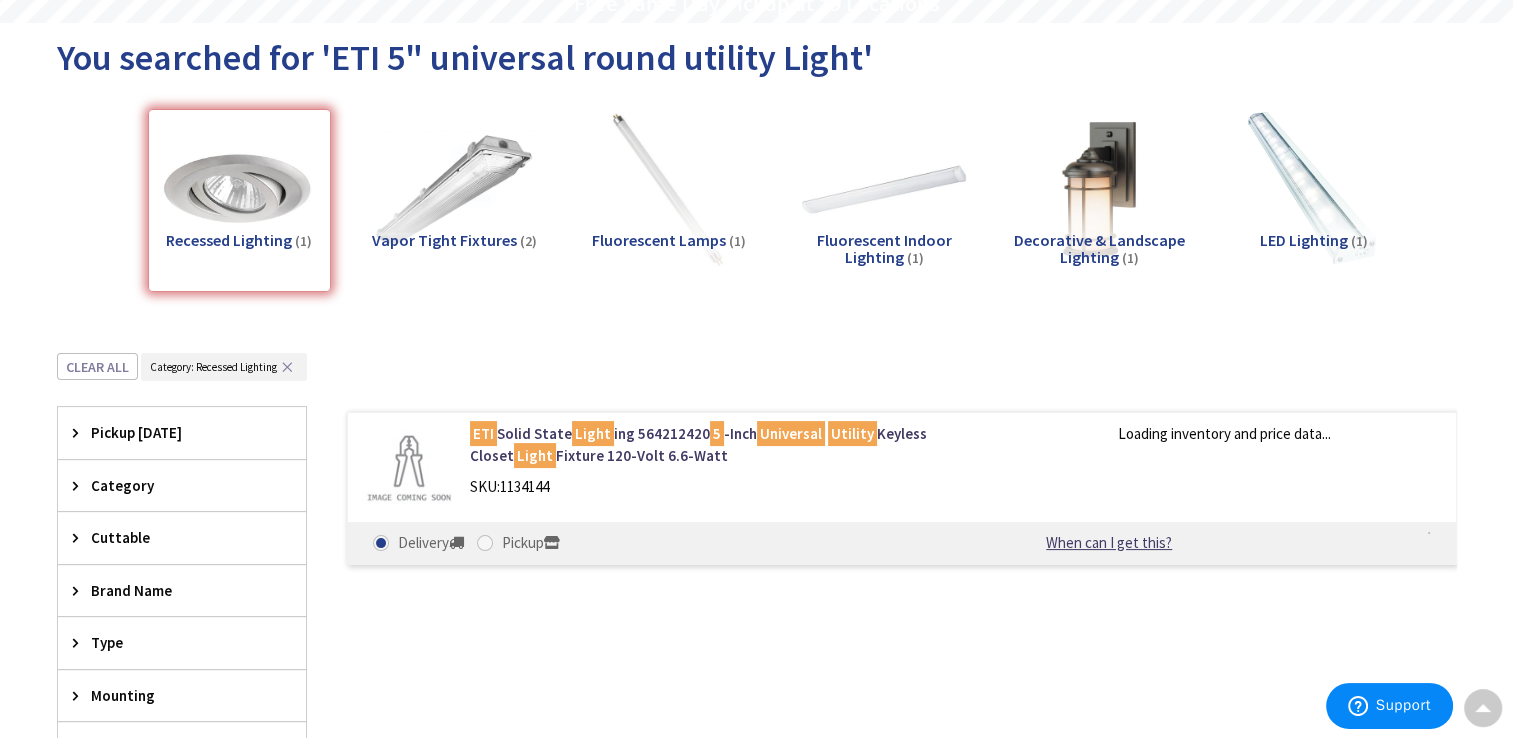 scroll, scrollTop: 548, scrollLeft: 0, axis: vertical 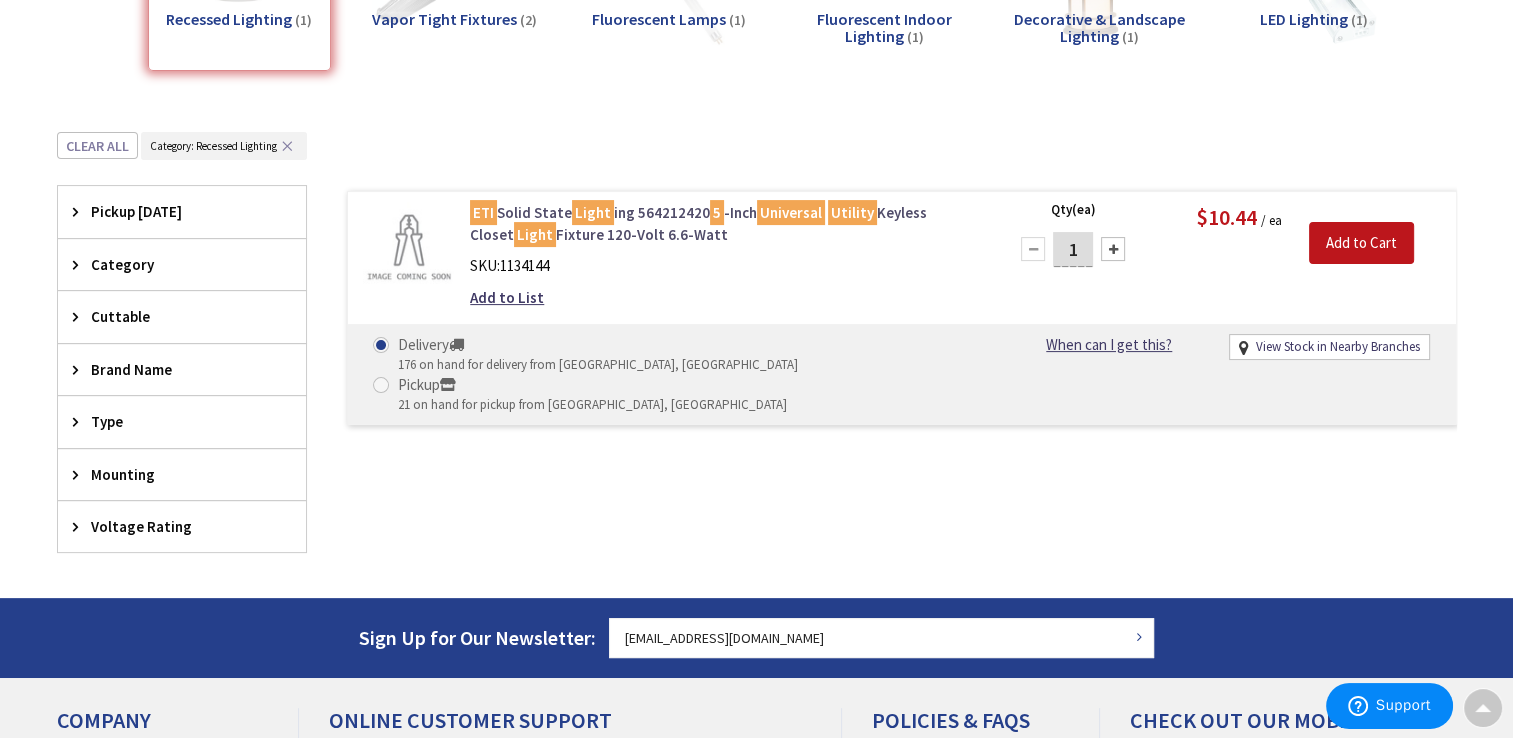 click on "ETI  Solid State  Light ing 564212420  5 -Inch  Universal   Utility  Keyless Closet  Light  Fixture 120-Volt 6.6-Watt" at bounding box center [724, 223] 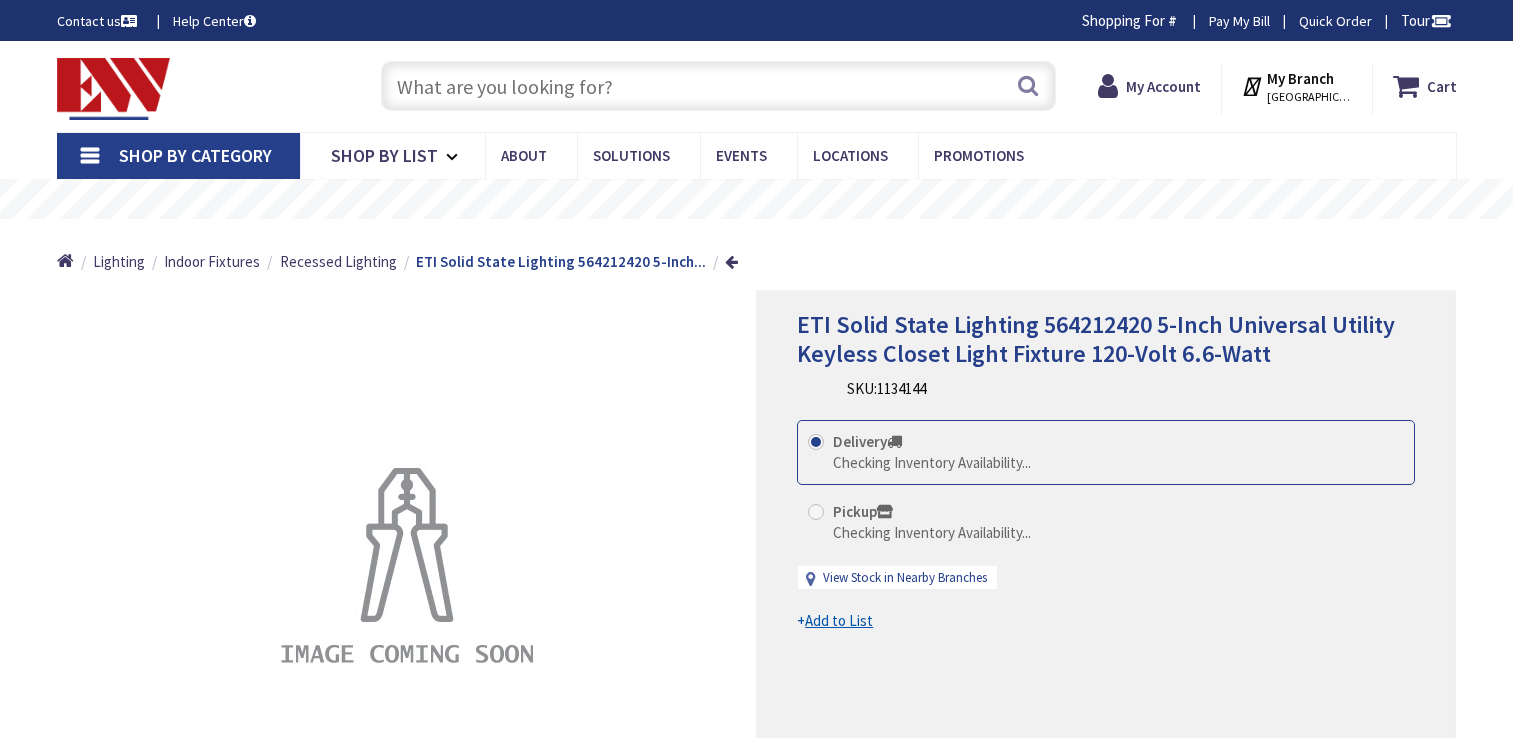 scroll, scrollTop: 0, scrollLeft: 0, axis: both 